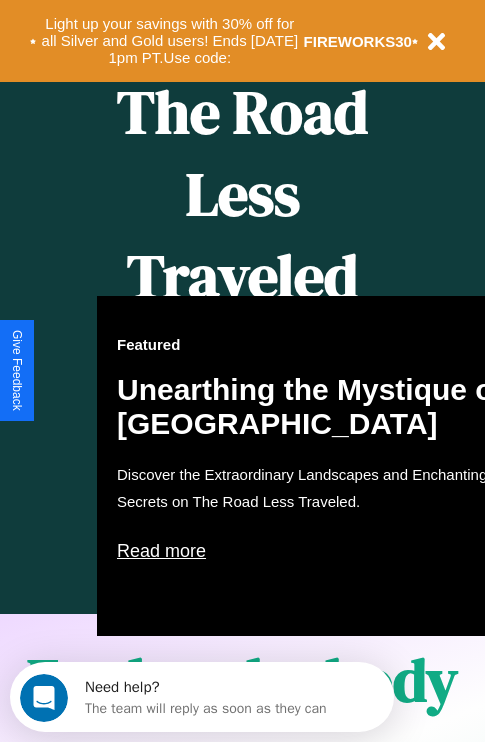 scroll, scrollTop: 0, scrollLeft: 0, axis: both 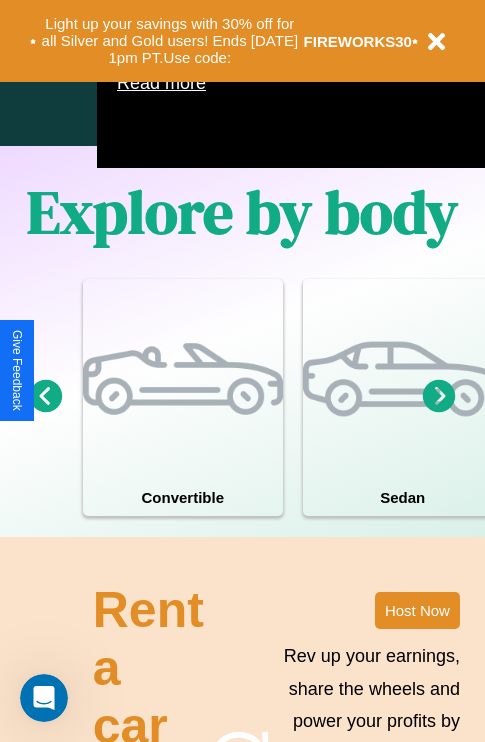 click 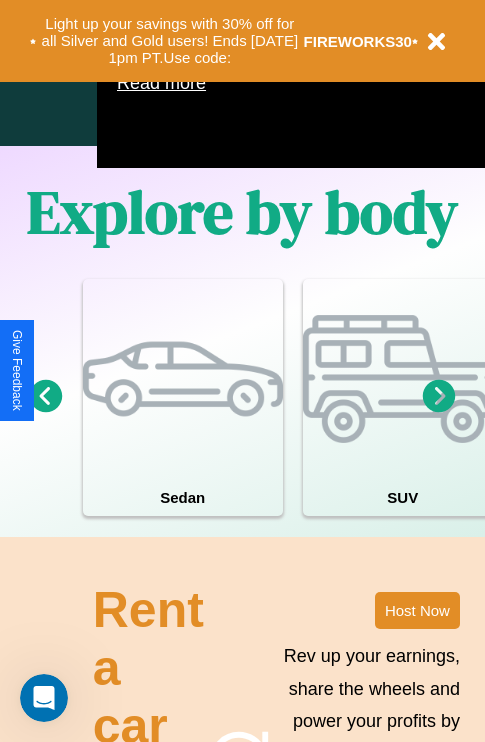 click 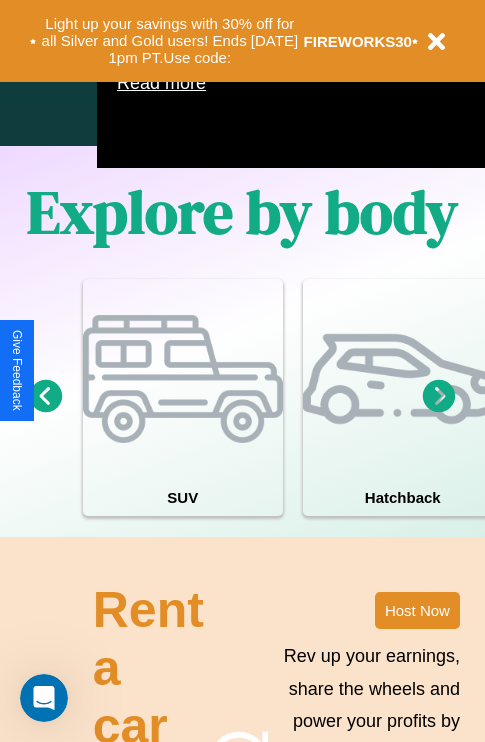 click 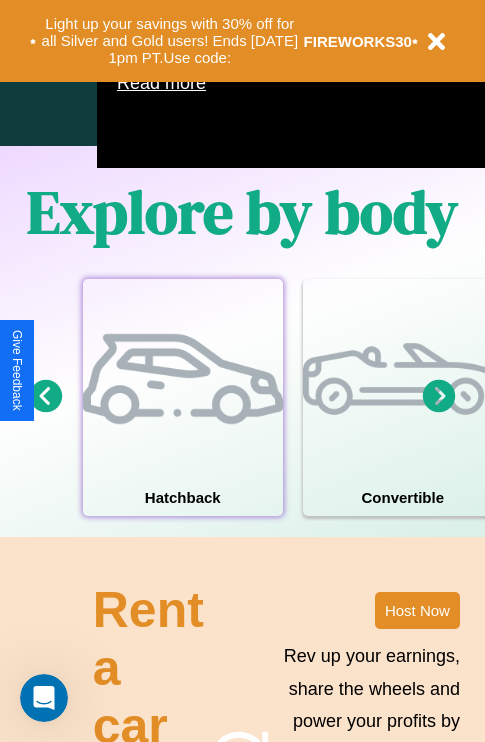 click at bounding box center (183, 379) 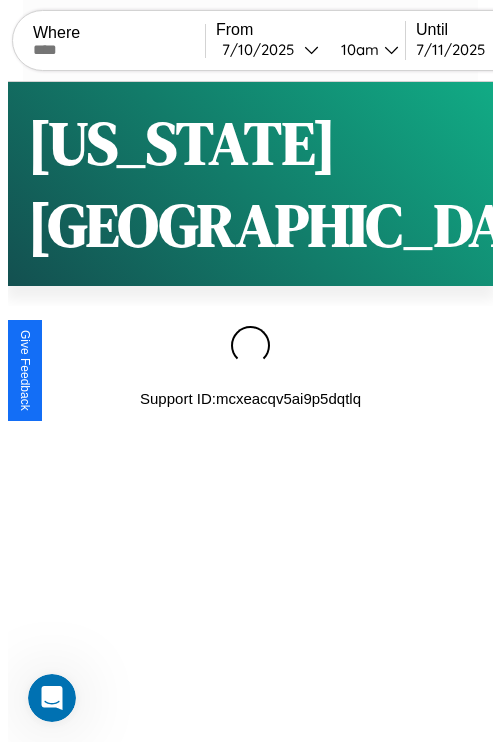 scroll, scrollTop: 0, scrollLeft: 0, axis: both 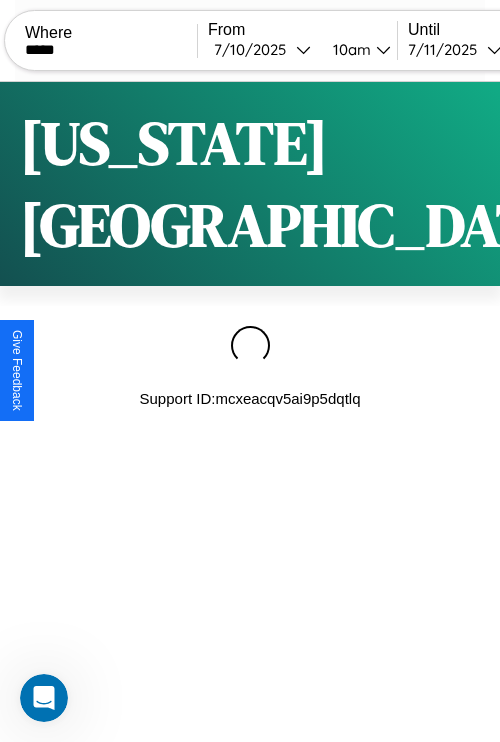 type on "*****" 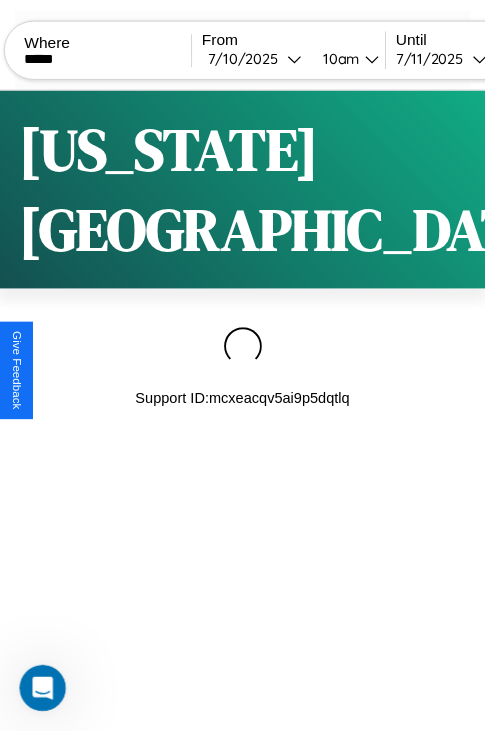 scroll, scrollTop: 0, scrollLeft: 168, axis: horizontal 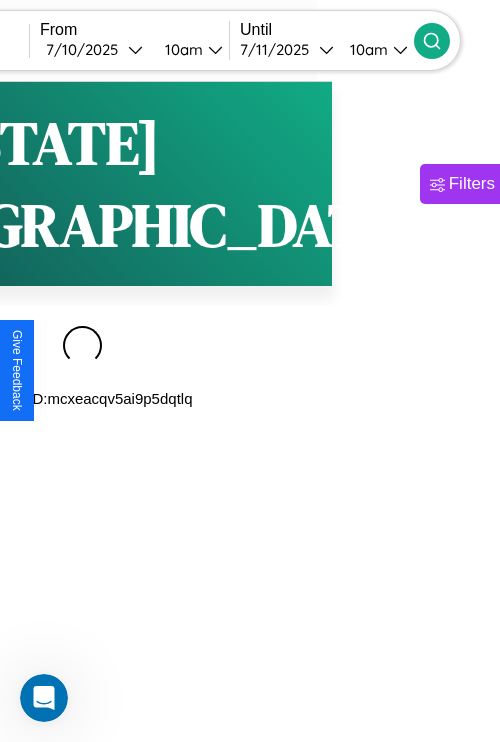 click 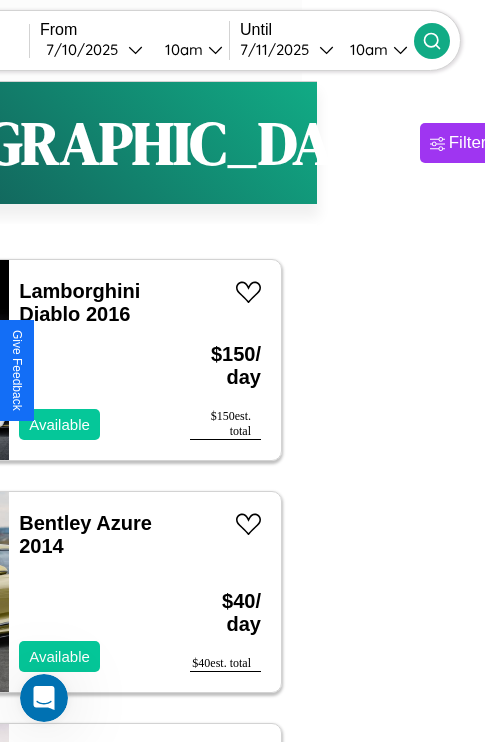scroll, scrollTop: 95, scrollLeft: 35, axis: both 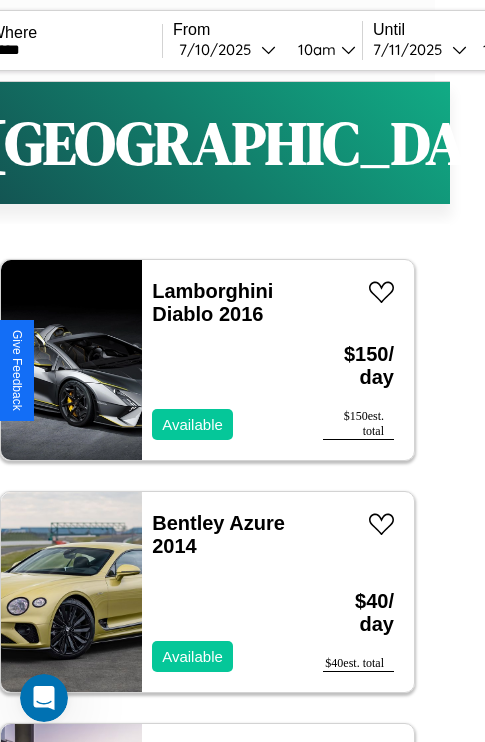 click on "Filters" at bounding box center [605, 143] 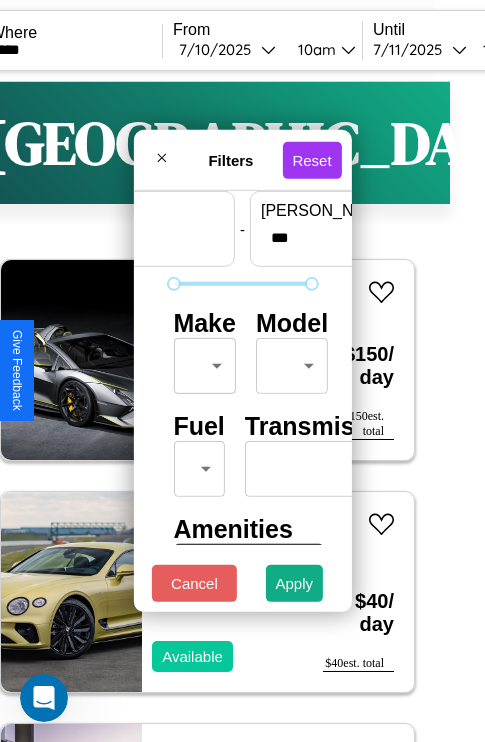 scroll, scrollTop: 59, scrollLeft: 0, axis: vertical 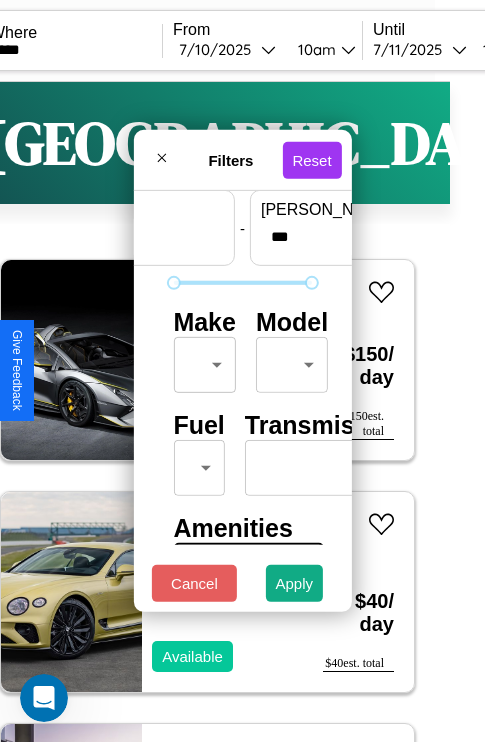 click on "CarGo Where ***** From [DATE] 10am Until [DATE] 10am Become a Host Login Sign Up Perth Filters 131  cars in this area These cars can be picked up in this city. Lamborghini   Diablo   2016 Available $ 150  / day $ 150  est. total Bentley   Azure   2014 Available $ 40  / day $ 40  est. total GMC   WCS   2023 Available $ 150  / day $ 150  est. total Nissan   Juke   2018 Unavailable $ 50  / day $ 50  est. total Aston [PERSON_NAME]   DBX   2022 Unavailable $ 80  / day $ 80  est. total Ferrari   488 Pista Spider   2018 Available $ 30  / day $ 30  est. total Honda   TRX500 ([PERSON_NAME] Rubicon)   2023 Available $ 90  / day $ 90  est. total Buick   LeSabre   2014 Available $ 200  / day $ 200  est. total Maserati   TC   2014 Unavailable $ 50  / day $ 50  est. total Bentley   Bentayga   2019 Available $ 140  / day $ 140  est. total Mercedes   C-Class   2022 Available $ 130  / day $ 130  est. total Alfa Romeo   8C Competizione Spider   2014 Available $ 170  / day $ 170  est. total GMC   D7   2014 Available $ 200 $" at bounding box center [207, 412] 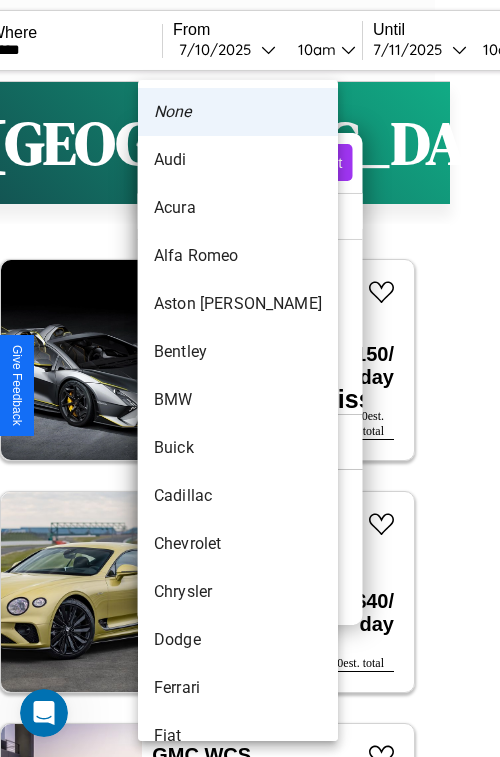 click on "Bentley" at bounding box center (238, 352) 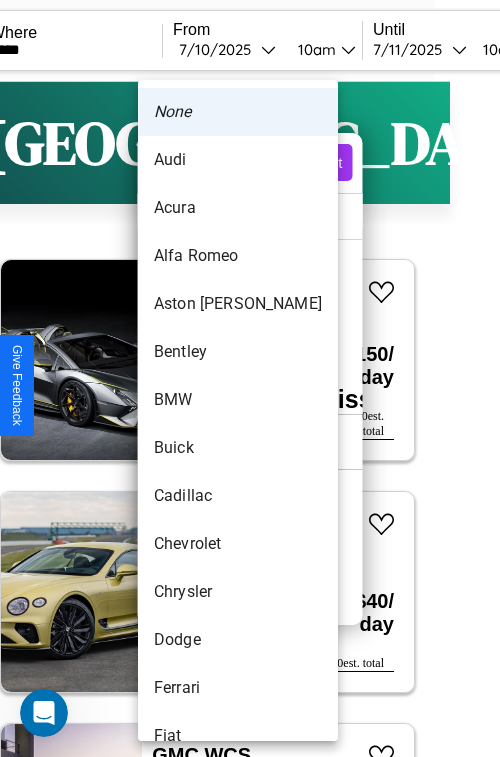 type on "*******" 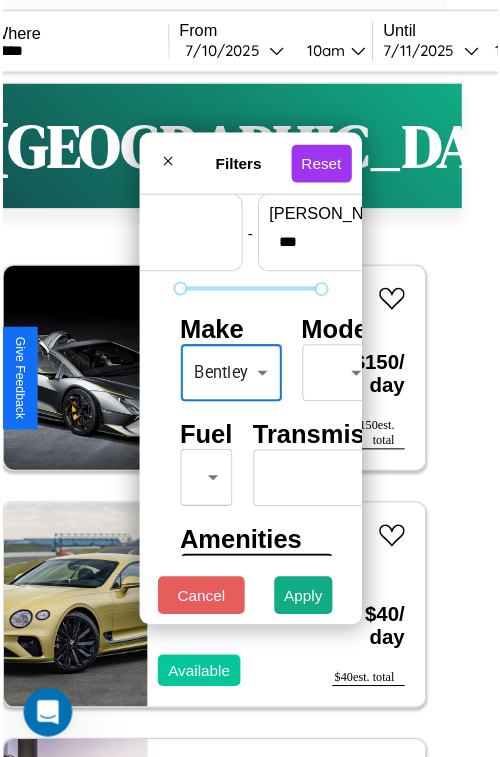 scroll, scrollTop: 59, scrollLeft: 22, axis: both 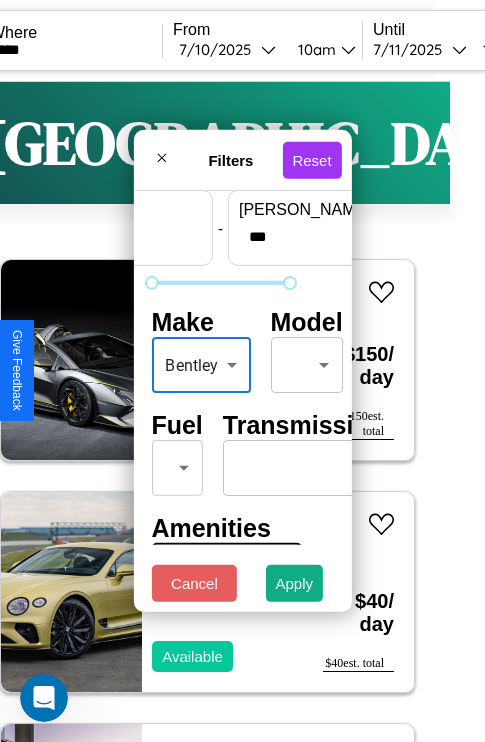 click on "CarGo Where ***** From [DATE] 10am Until [DATE] 10am Become a Host Login Sign Up Perth Filters 131  cars in this area These cars can be picked up in this city. Lamborghini   Diablo   2016 Available $ 150  / day $ 150  est. total Bentley   Azure   2014 Available $ 40  / day $ 40  est. total GMC   WCS   2023 Available $ 150  / day $ 150  est. total Nissan   Juke   2018 Unavailable $ 50  / day $ 50  est. total Aston [PERSON_NAME]   DBX   2022 Unavailable $ 80  / day $ 80  est. total Ferrari   488 Pista Spider   2018 Available $ 30  / day $ 30  est. total Honda   TRX500 ([PERSON_NAME] Rubicon)   2023 Available $ 90  / day $ 90  est. total Buick   LeSabre   2014 Available $ 200  / day $ 200  est. total Maserati   TC   2014 Unavailable $ 50  / day $ 50  est. total Bentley   Bentayga   2019 Available $ 140  / day $ 140  est. total Mercedes   C-Class   2022 Available $ 130  / day $ 130  est. total Alfa Romeo   8C Competizione Spider   2014 Available $ 170  / day $ 170  est. total GMC   D7   2014 Available $ 200 $" at bounding box center (207, 412) 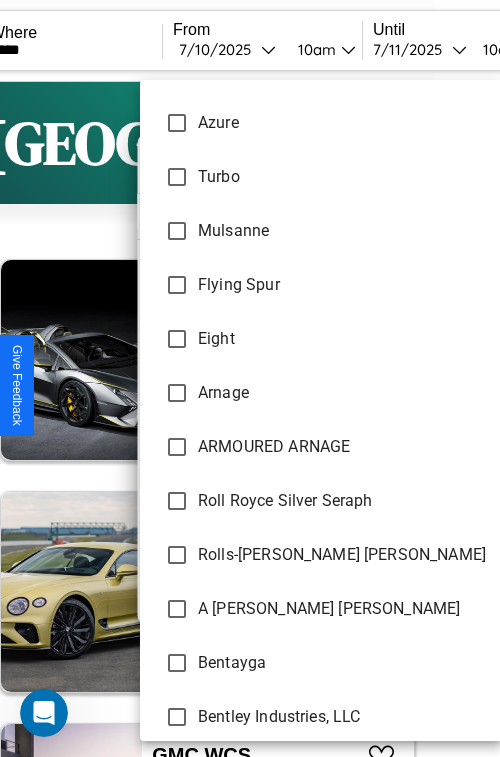 scroll, scrollTop: 213, scrollLeft: 0, axis: vertical 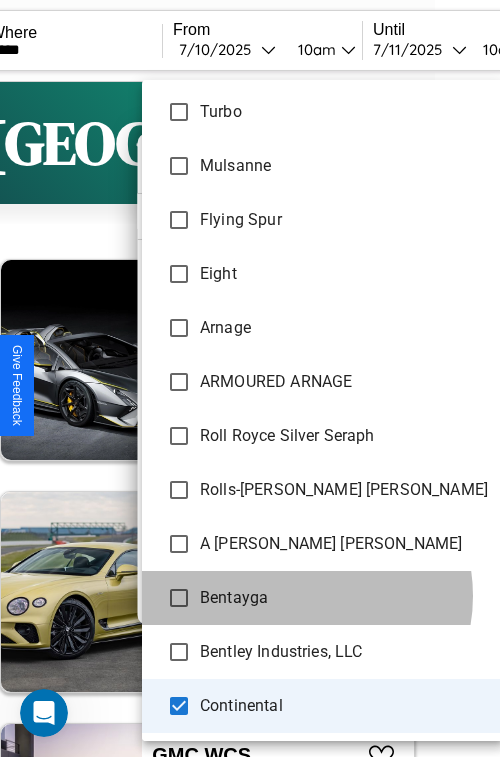 click on "Bentayga" at bounding box center (344, 598) 